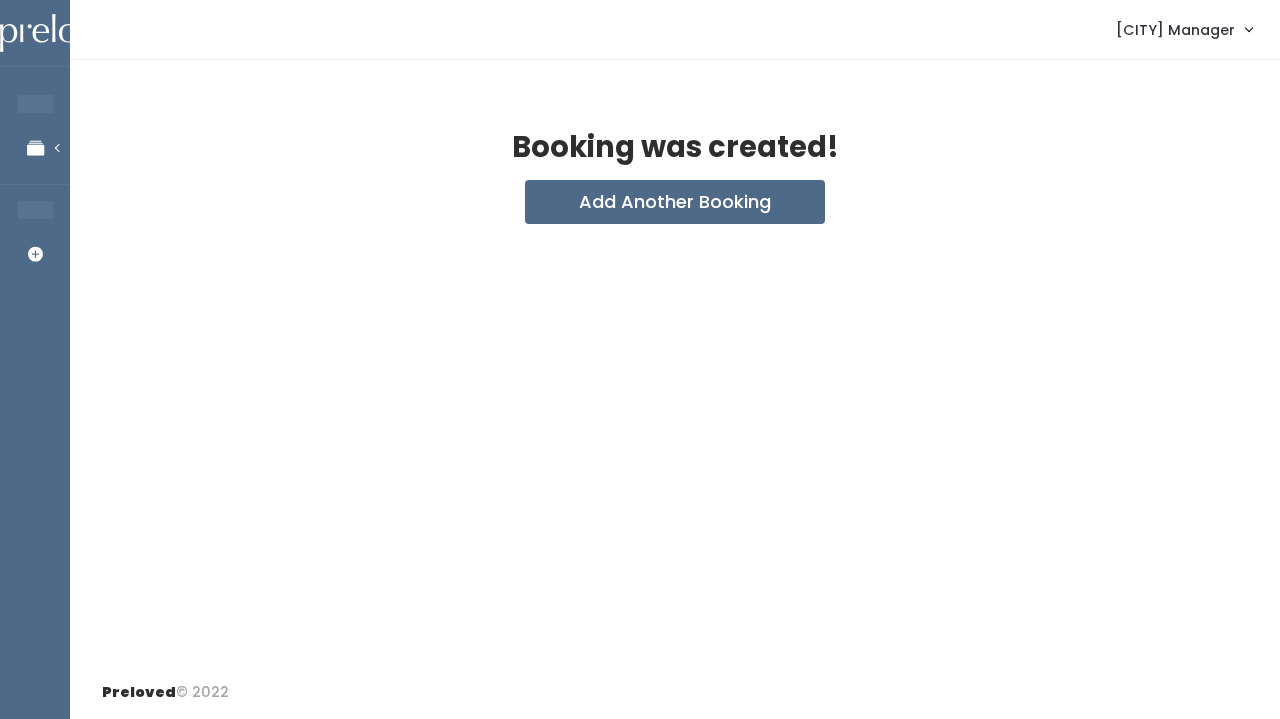 scroll, scrollTop: 0, scrollLeft: 0, axis: both 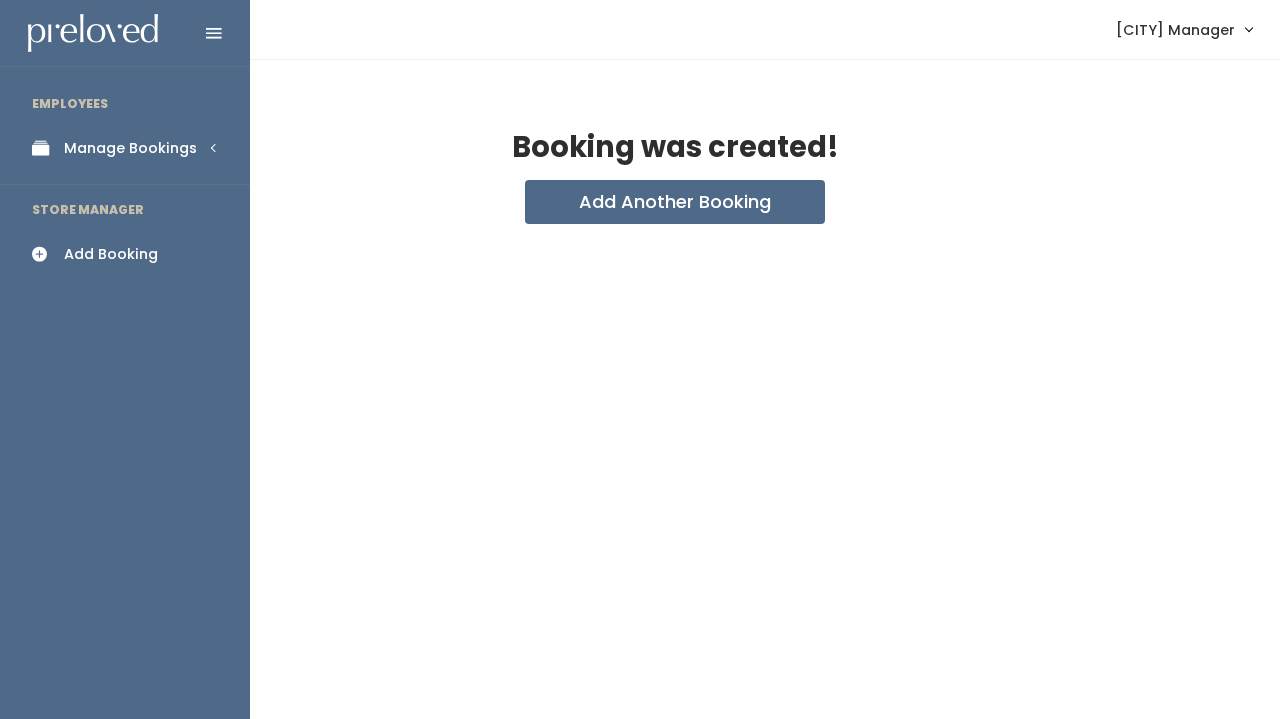 click on "Manage Bookings" at bounding box center (125, 148) 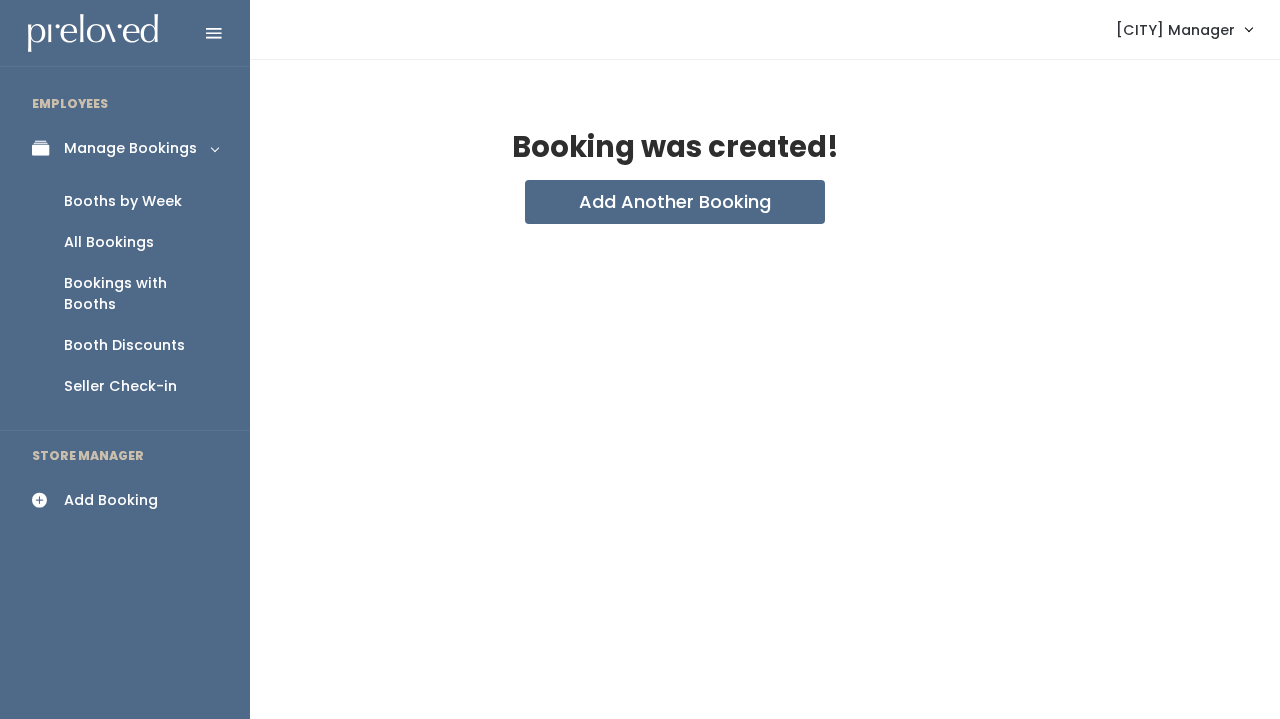 click on "All Bookings" at bounding box center [109, 242] 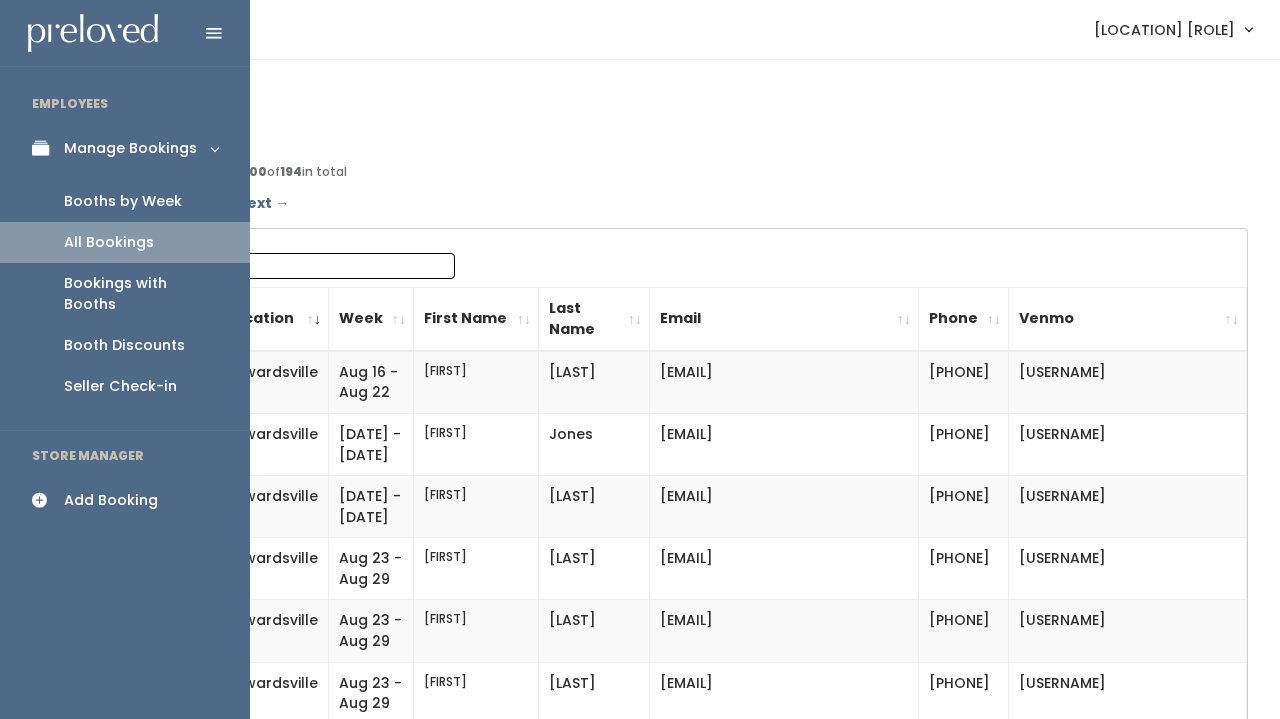 scroll, scrollTop: 0, scrollLeft: 0, axis: both 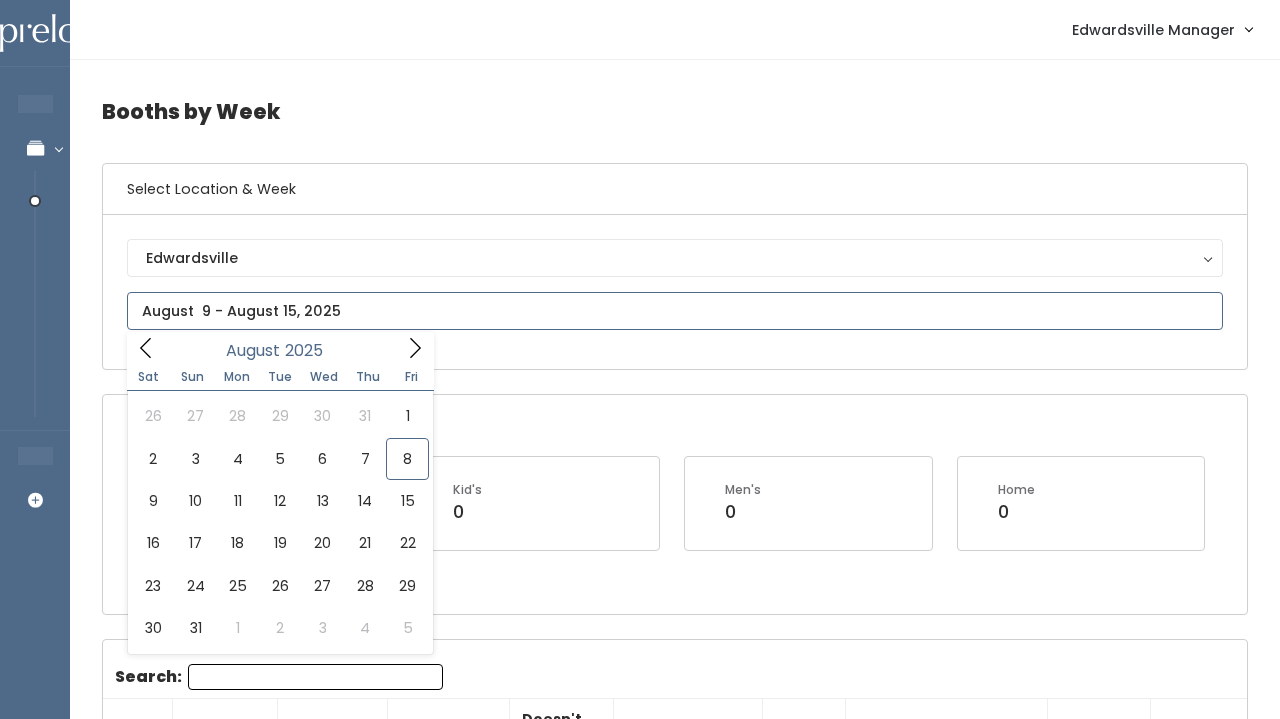 click at bounding box center [675, 311] 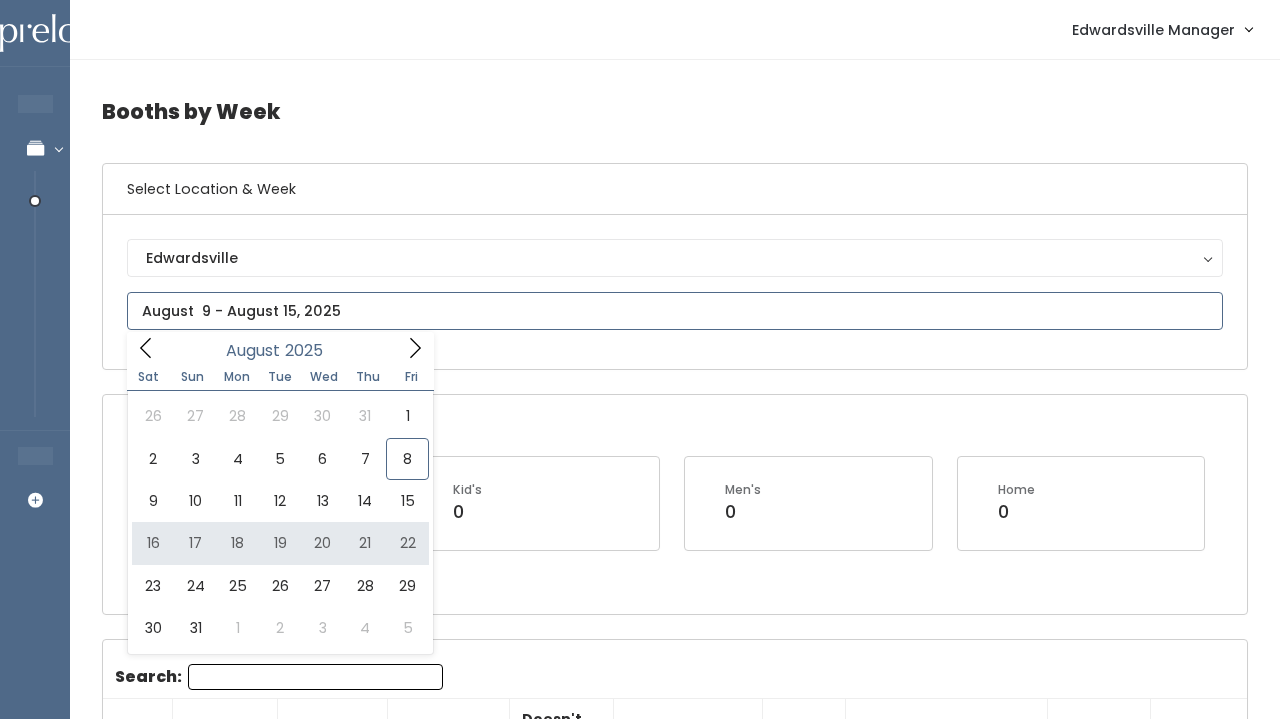 type on "[DATE] to [DATE]" 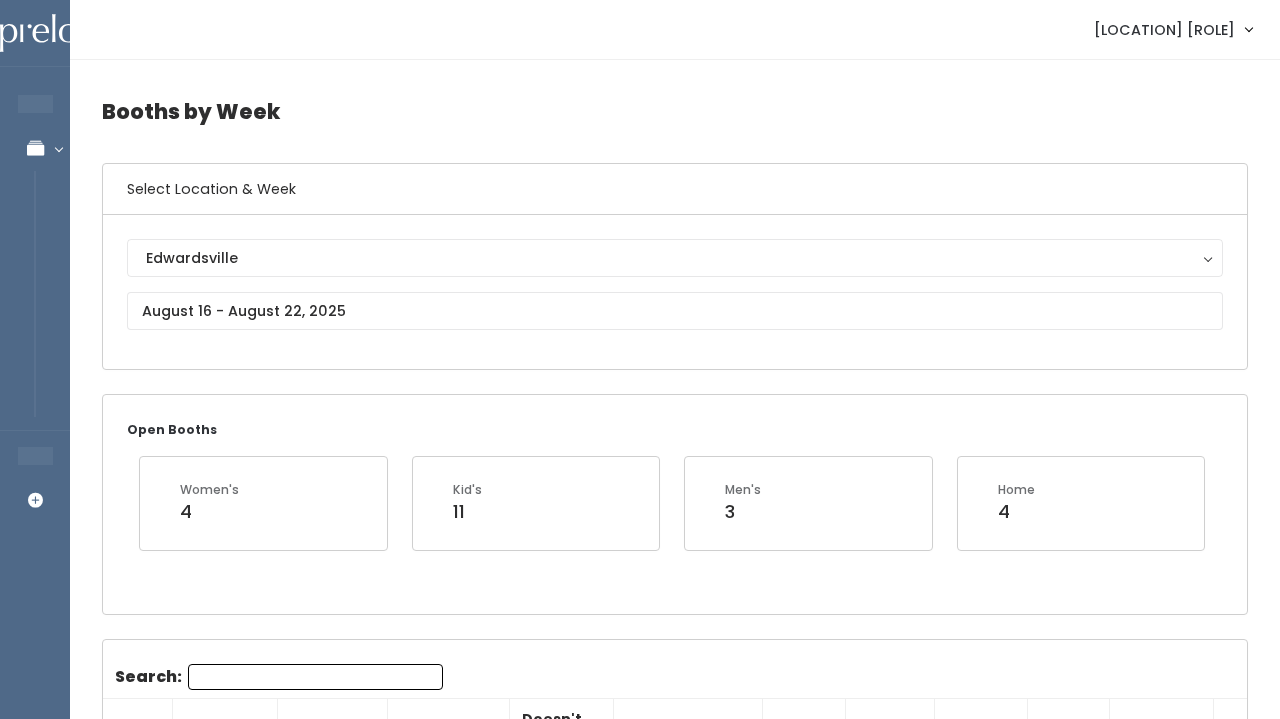 scroll, scrollTop: 0, scrollLeft: 0, axis: both 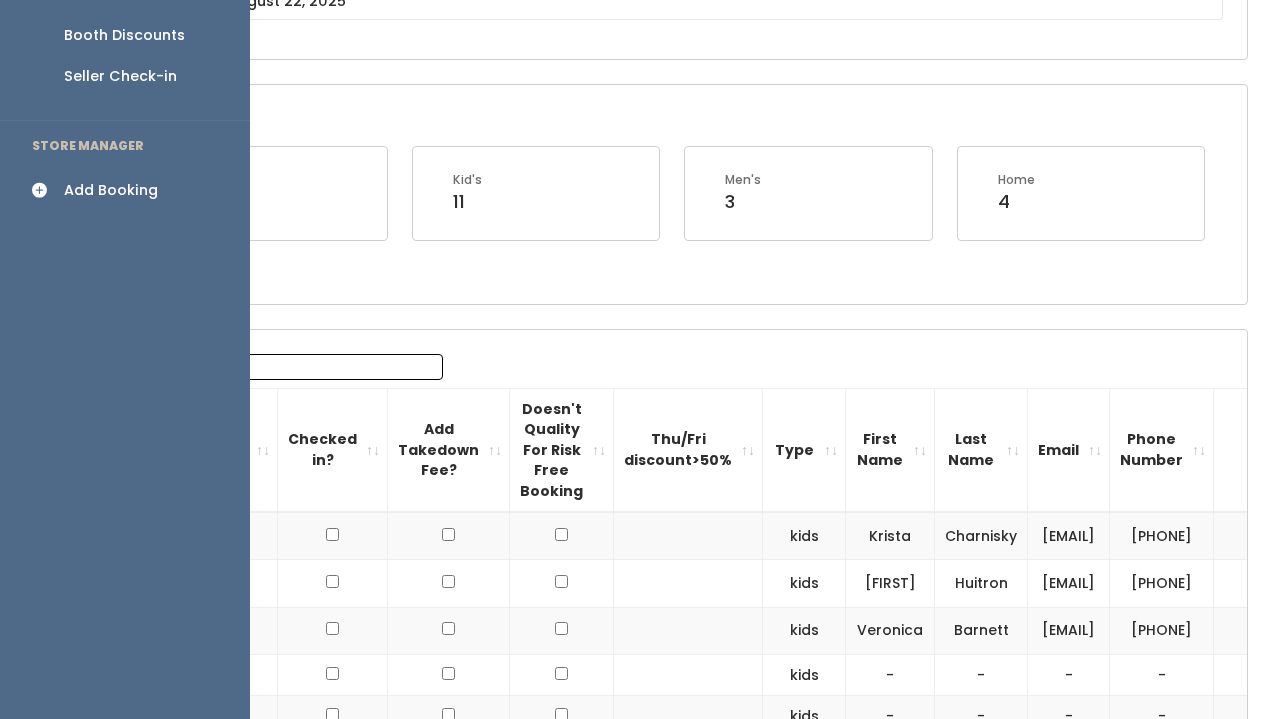 click on "Add Booking" at bounding box center (125, 190) 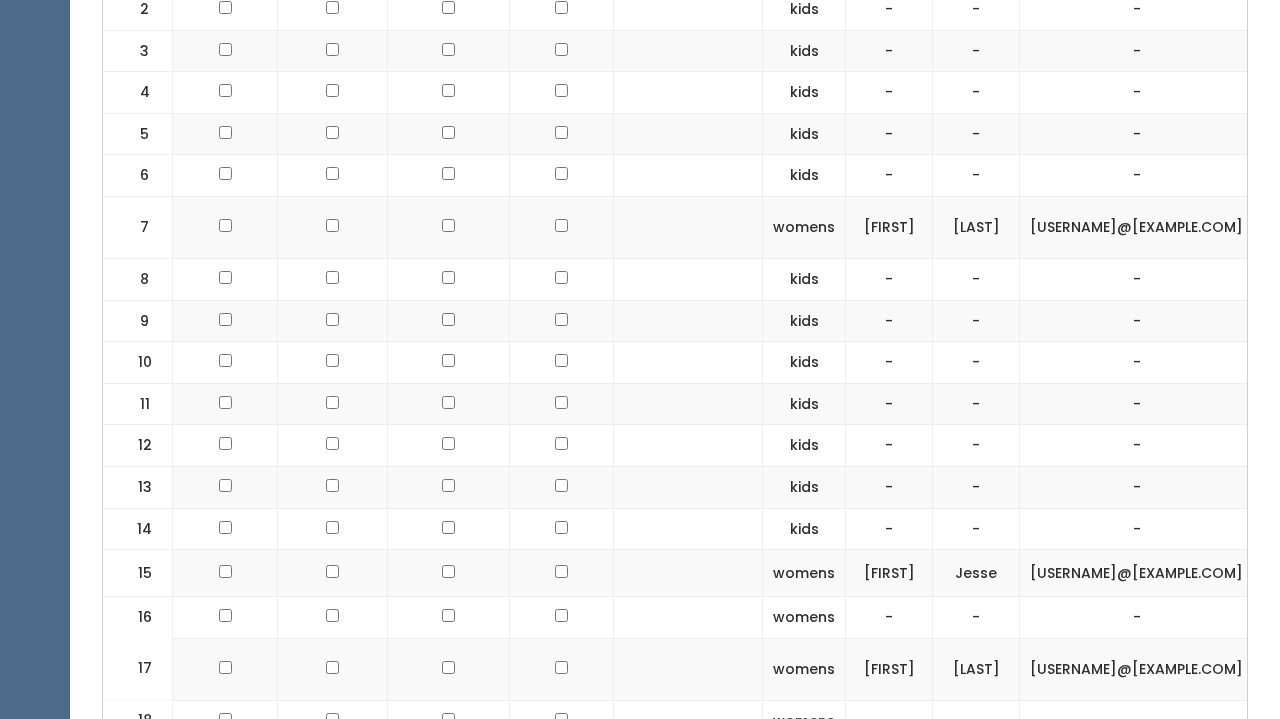 scroll, scrollTop: 0, scrollLeft: 0, axis: both 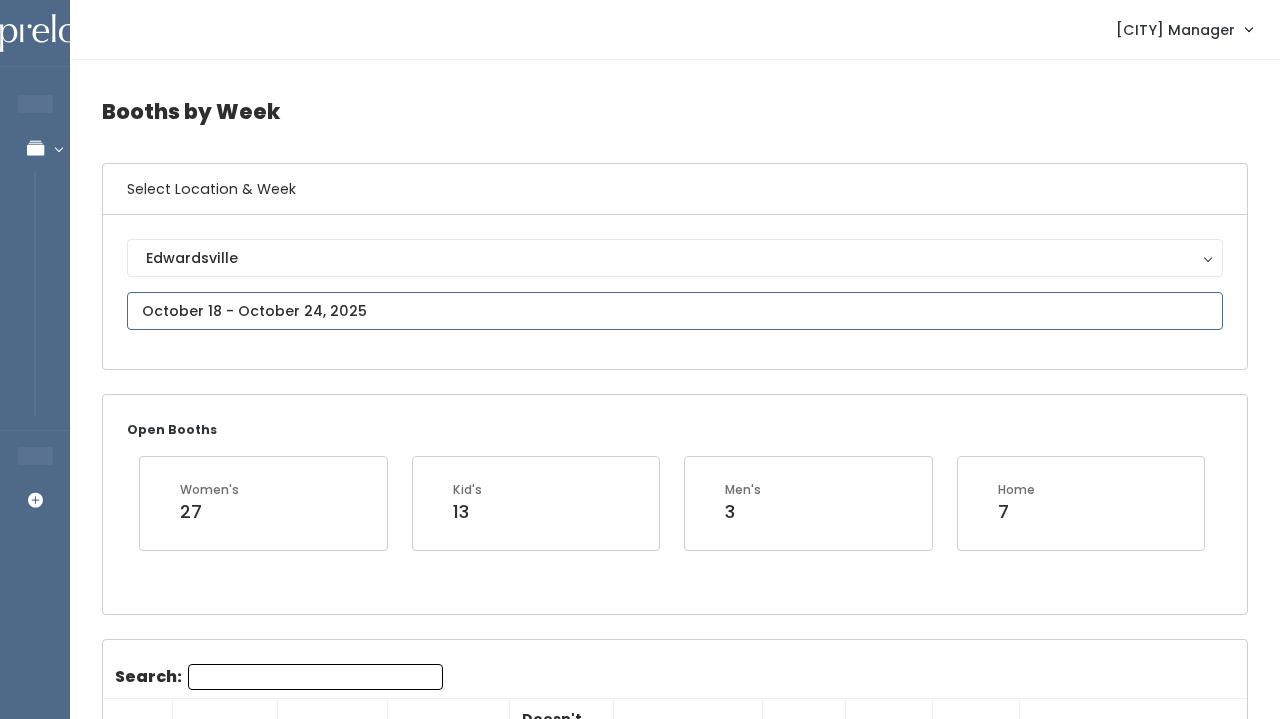 click at bounding box center (675, 311) 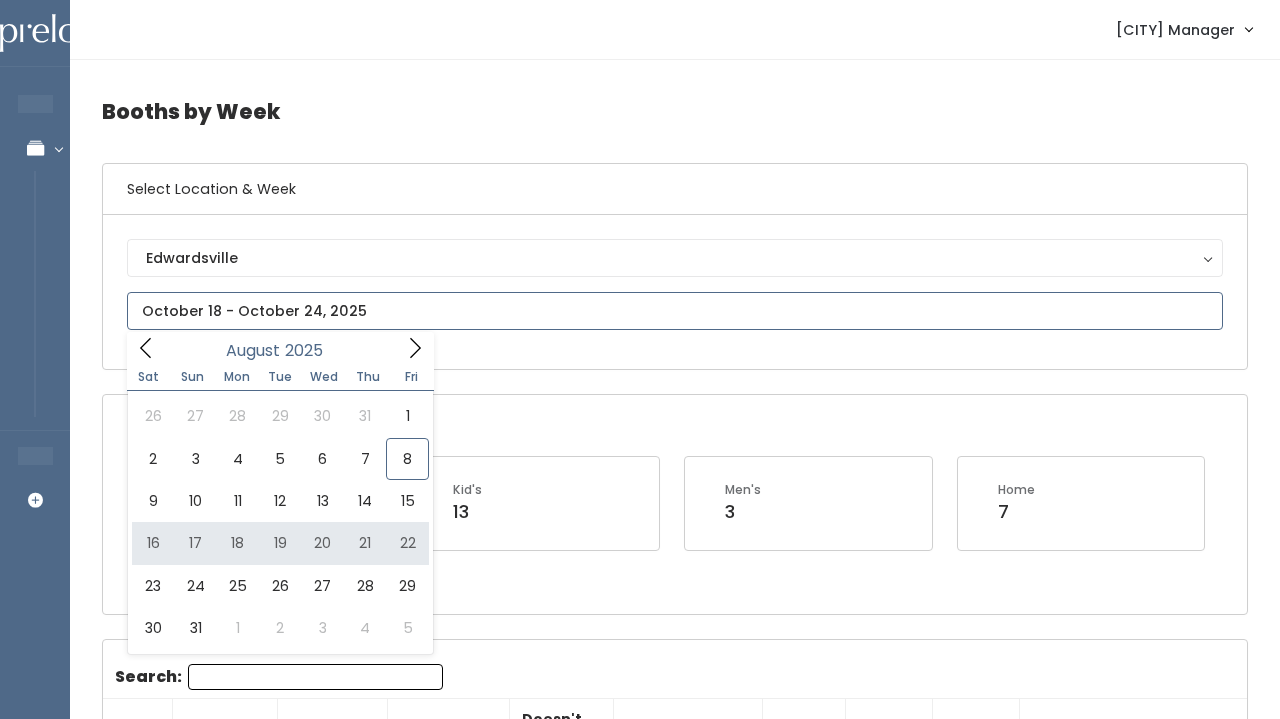 type on "[DATE] to [DATE]" 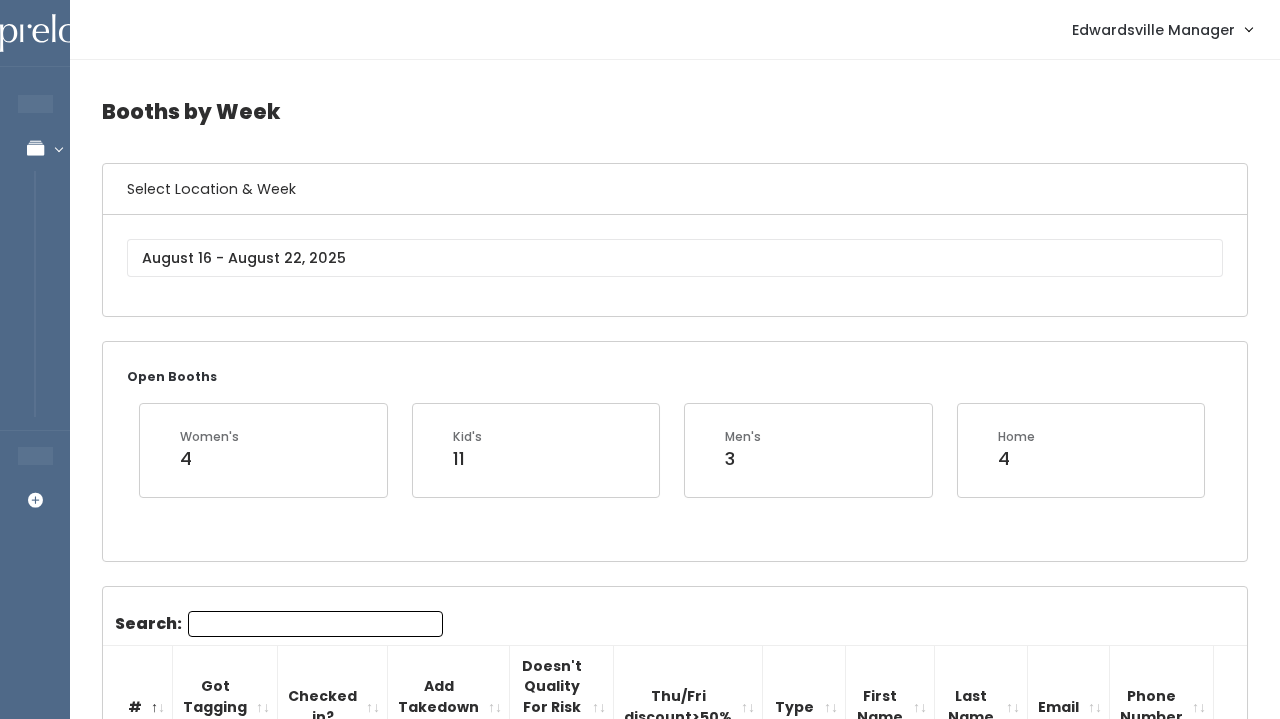 scroll, scrollTop: 0, scrollLeft: 0, axis: both 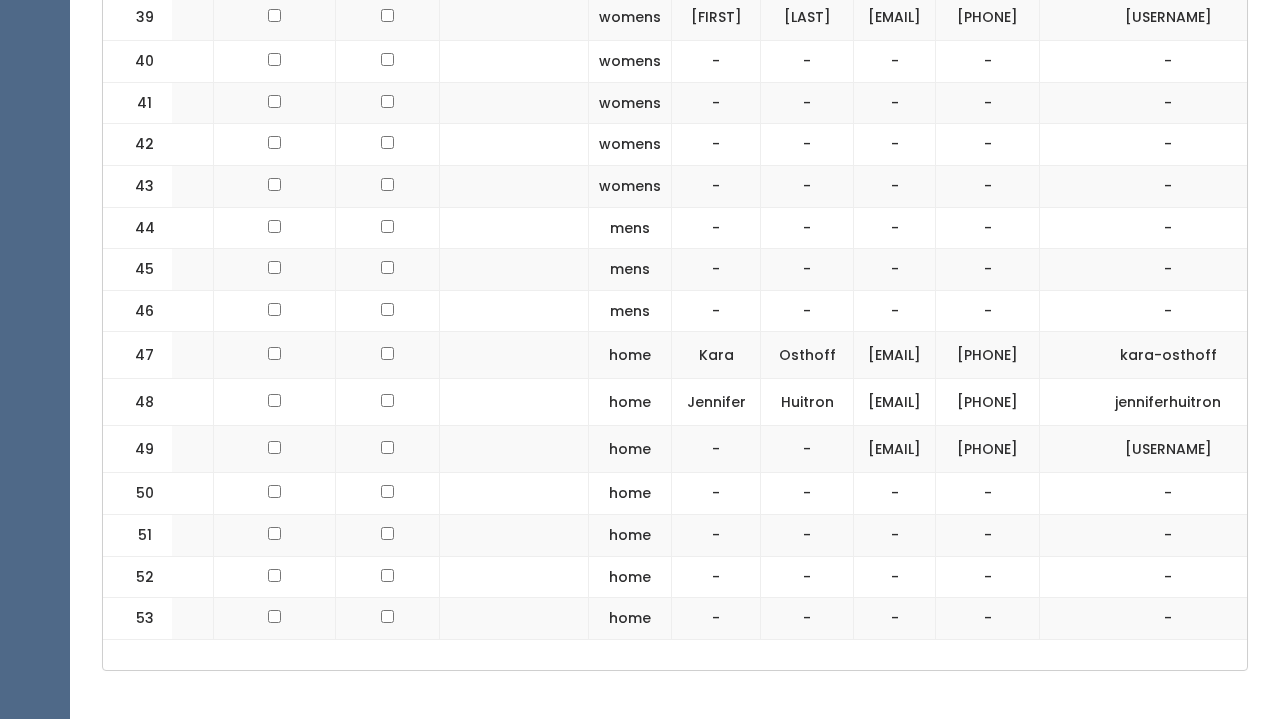 drag, startPoint x: 1166, startPoint y: 388, endPoint x: 955, endPoint y: 384, distance: 211.03792 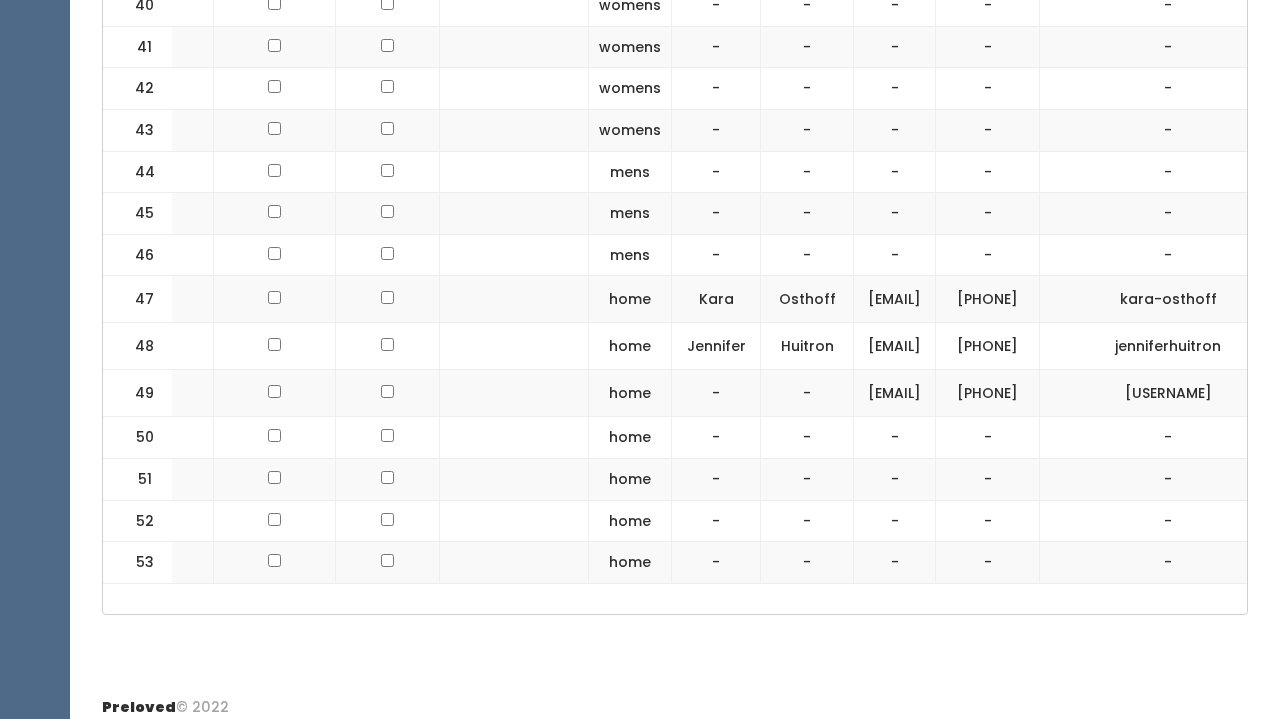 scroll, scrollTop: 2614, scrollLeft: 0, axis: vertical 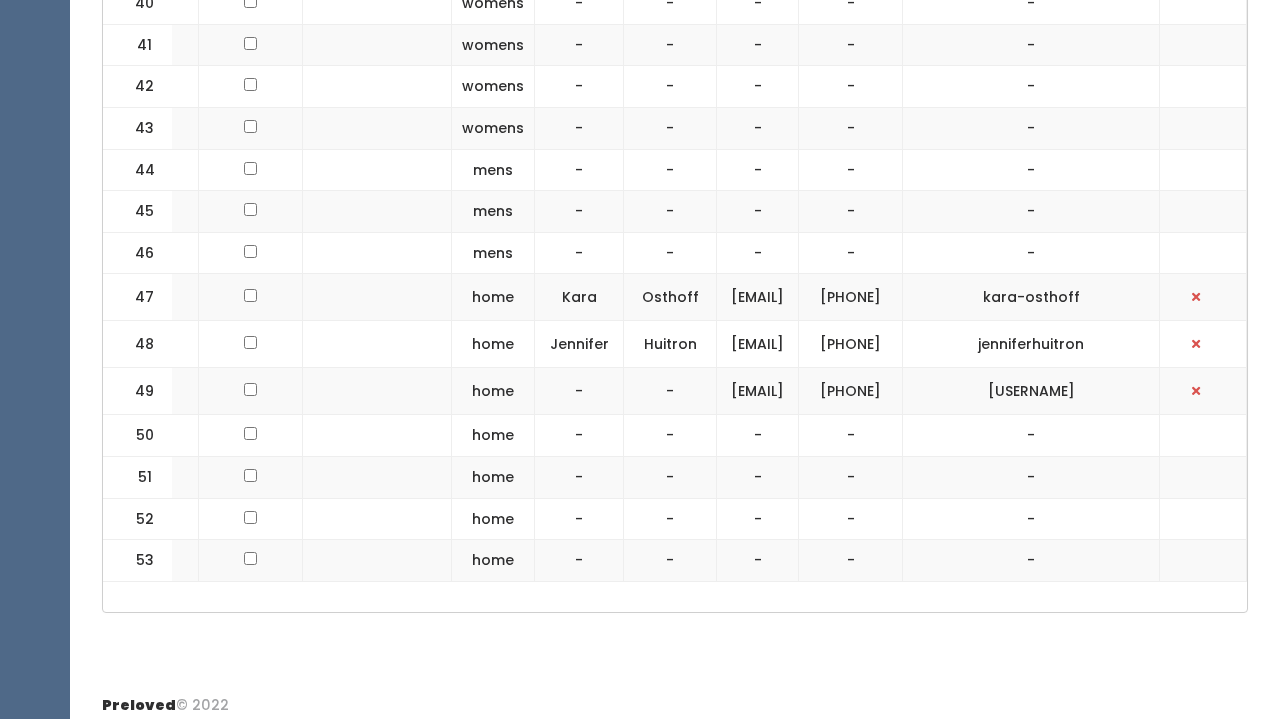 drag, startPoint x: 1112, startPoint y: 329, endPoint x: 984, endPoint y: 327, distance: 128.01562 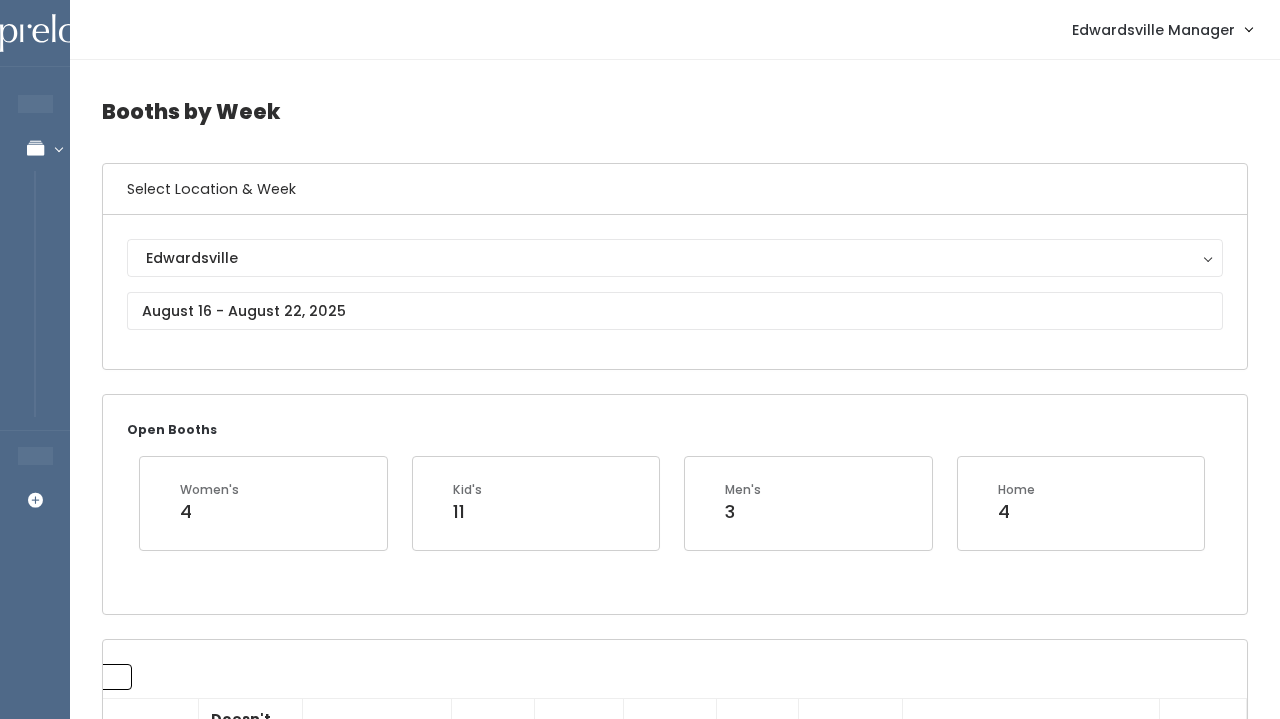 scroll, scrollTop: 0, scrollLeft: 0, axis: both 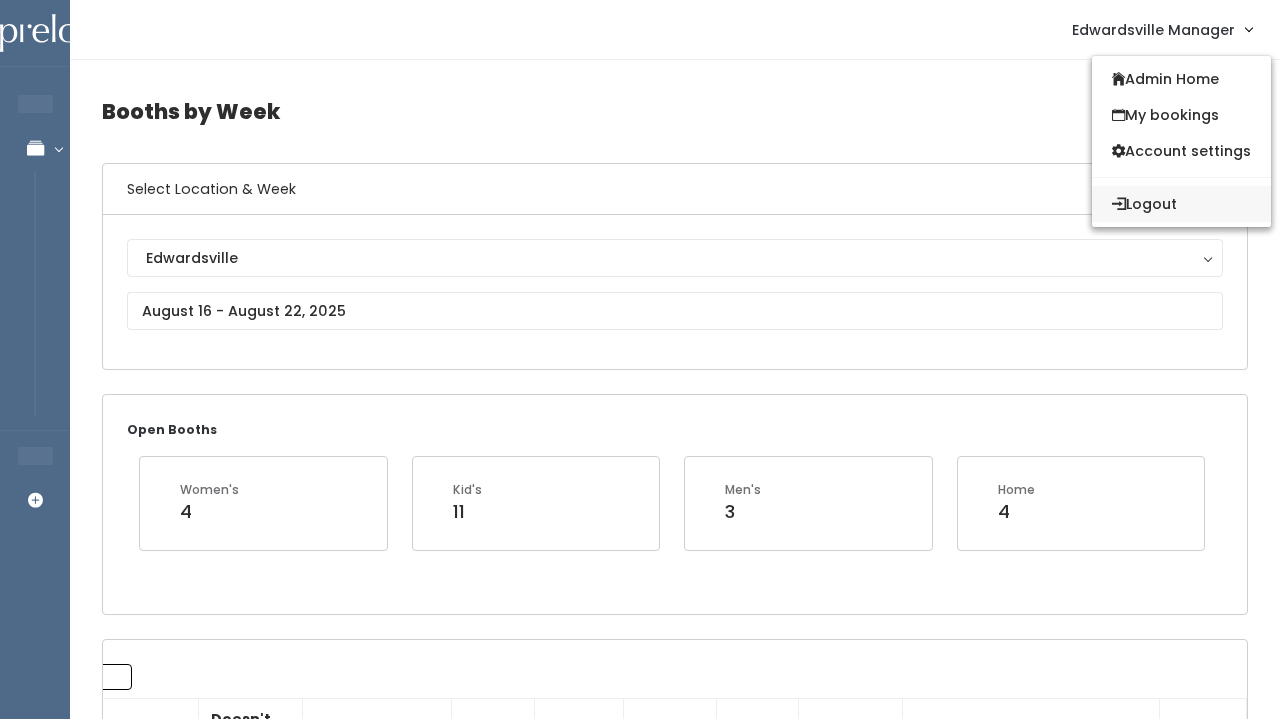 click on "Logout" at bounding box center (1181, 204) 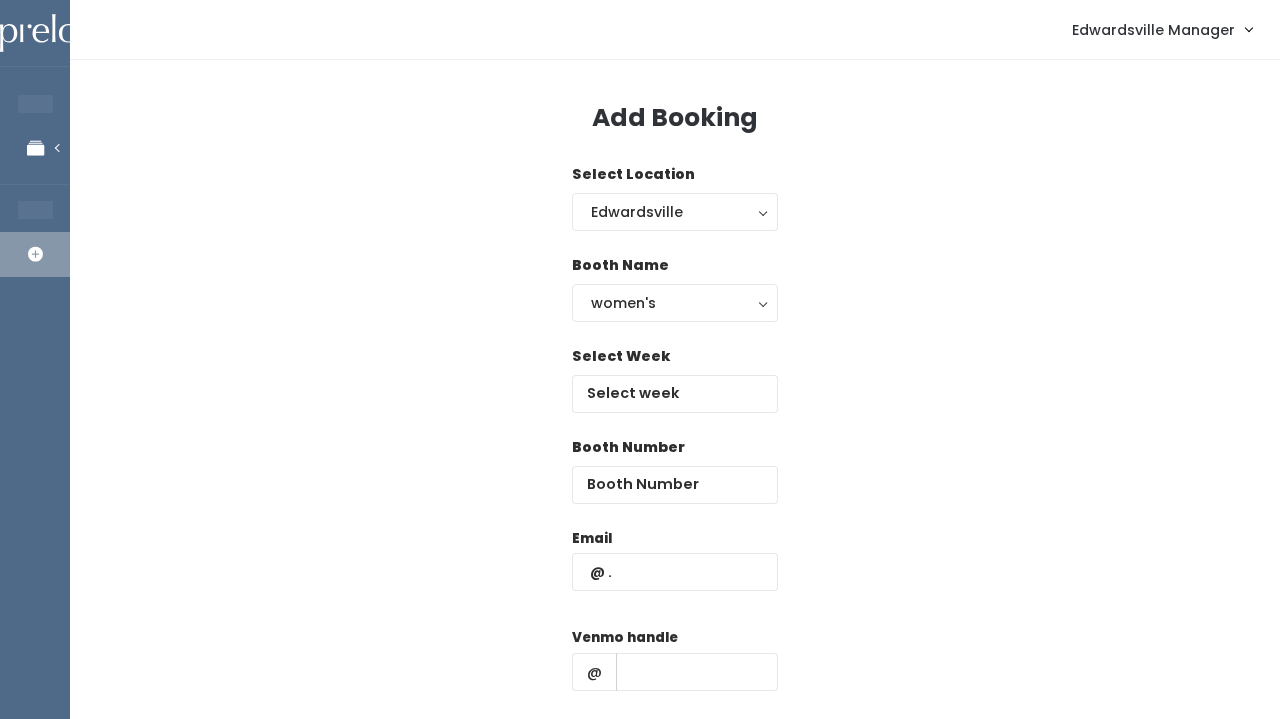 scroll, scrollTop: 0, scrollLeft: 0, axis: both 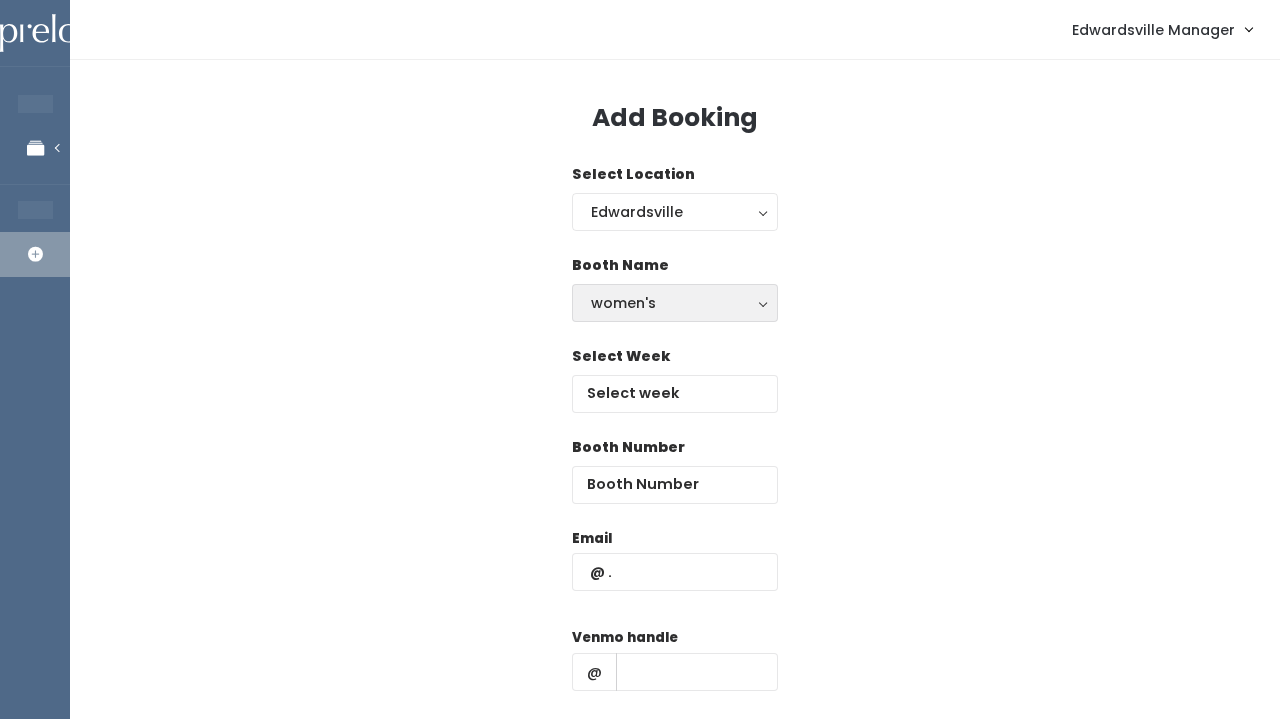click on "women's" at bounding box center (675, 303) 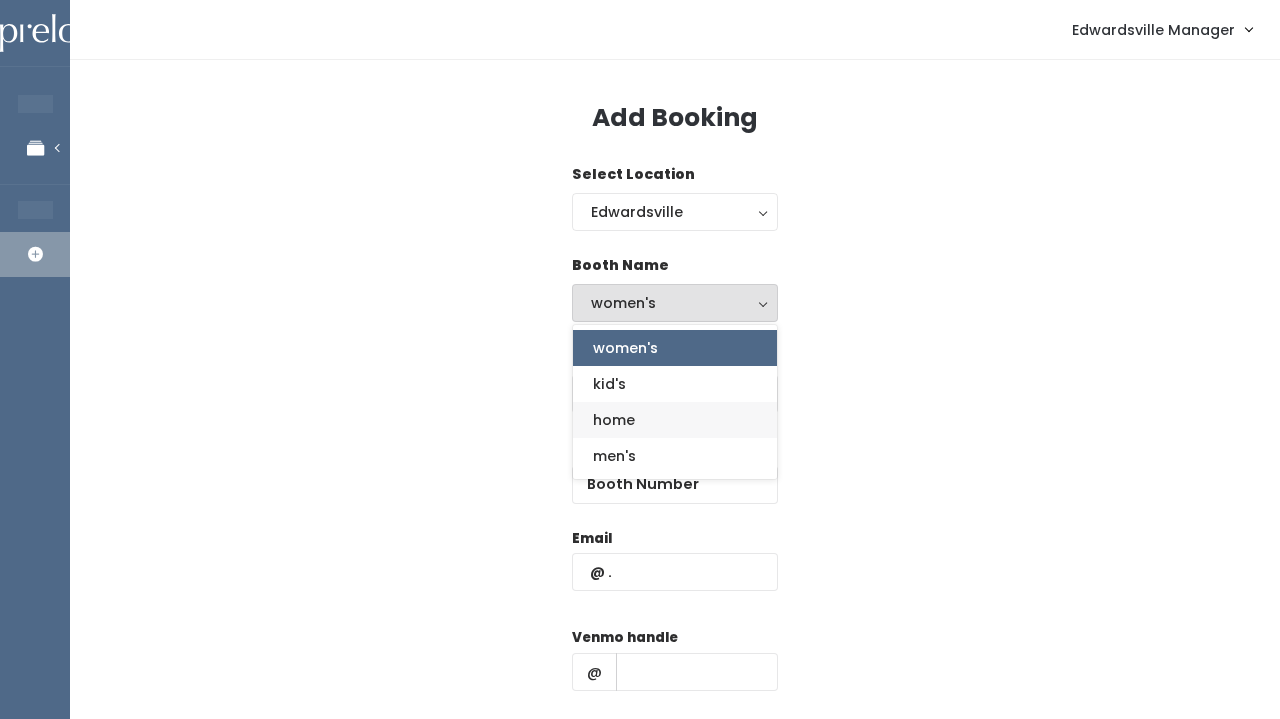 click on "home" at bounding box center [675, 420] 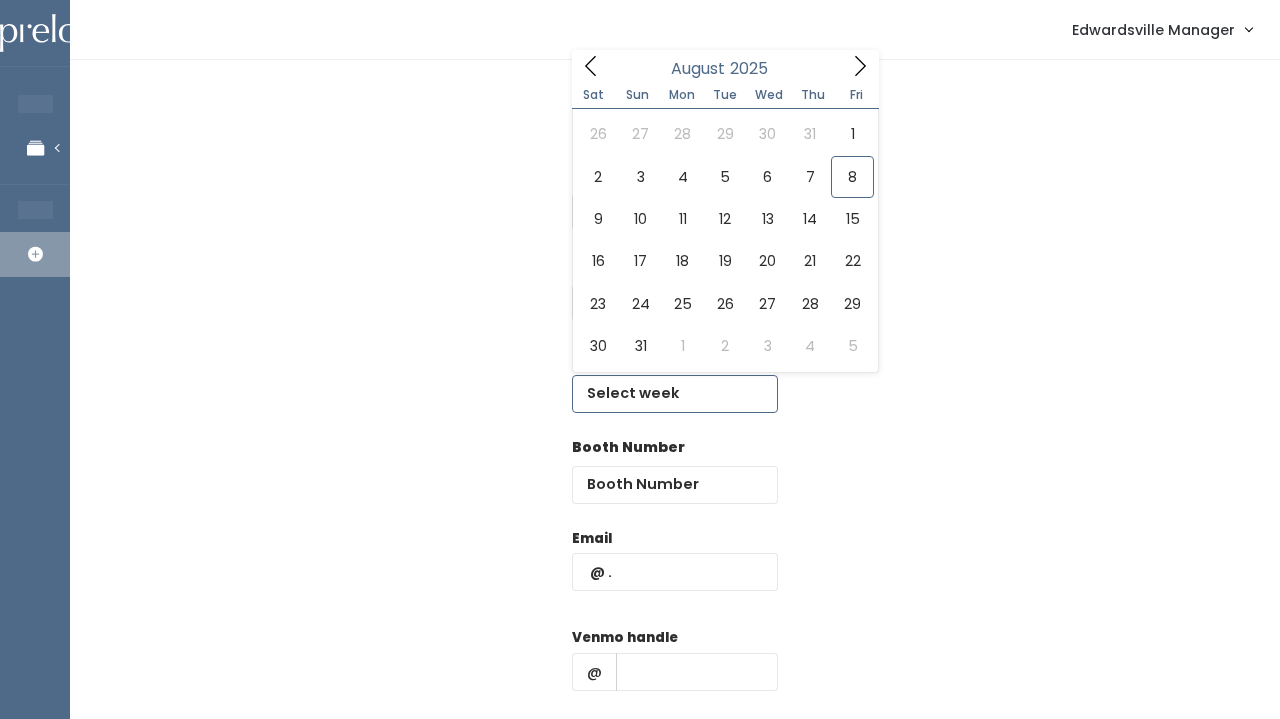 click at bounding box center (675, 394) 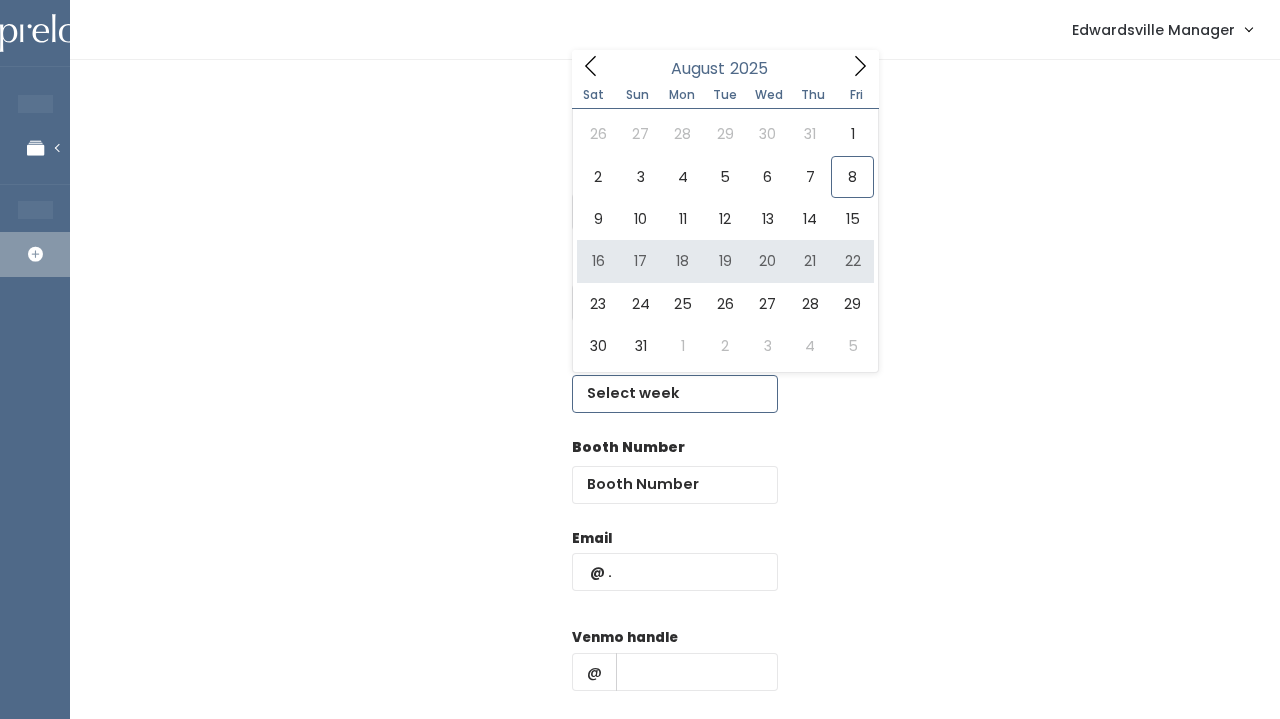 type on "August 16 to August 22" 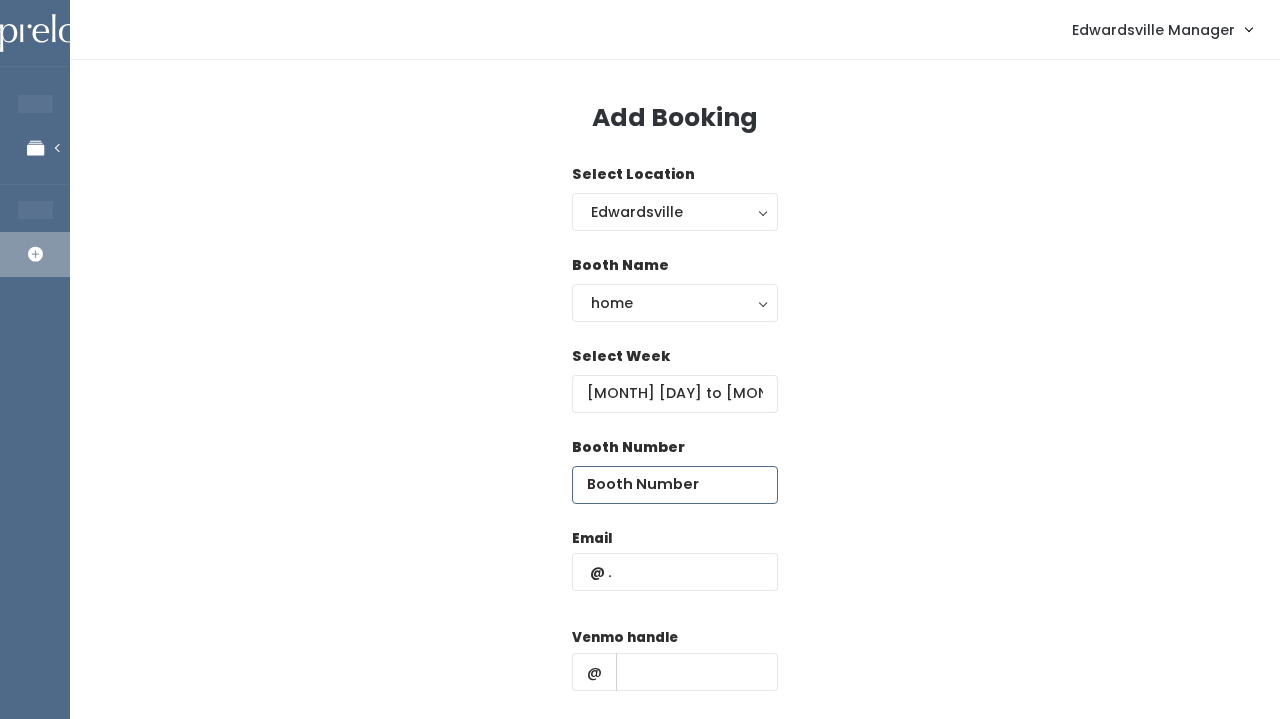 click at bounding box center [675, 485] 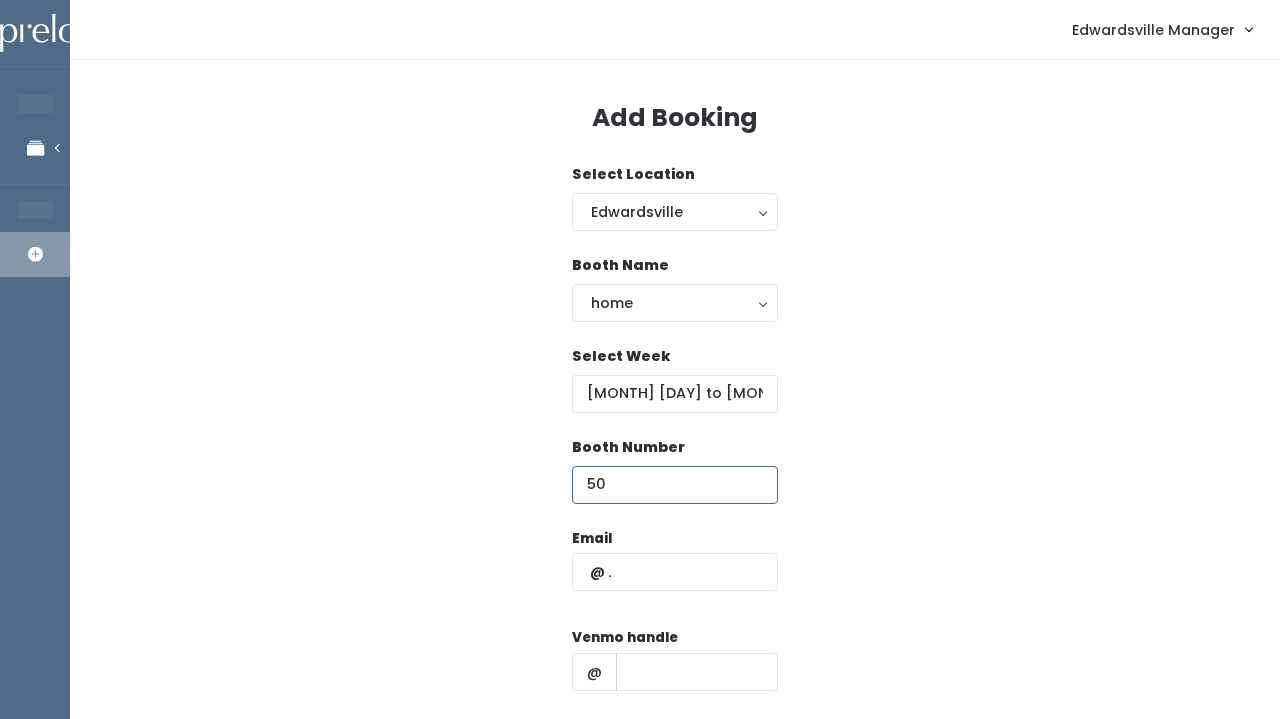 type on "50" 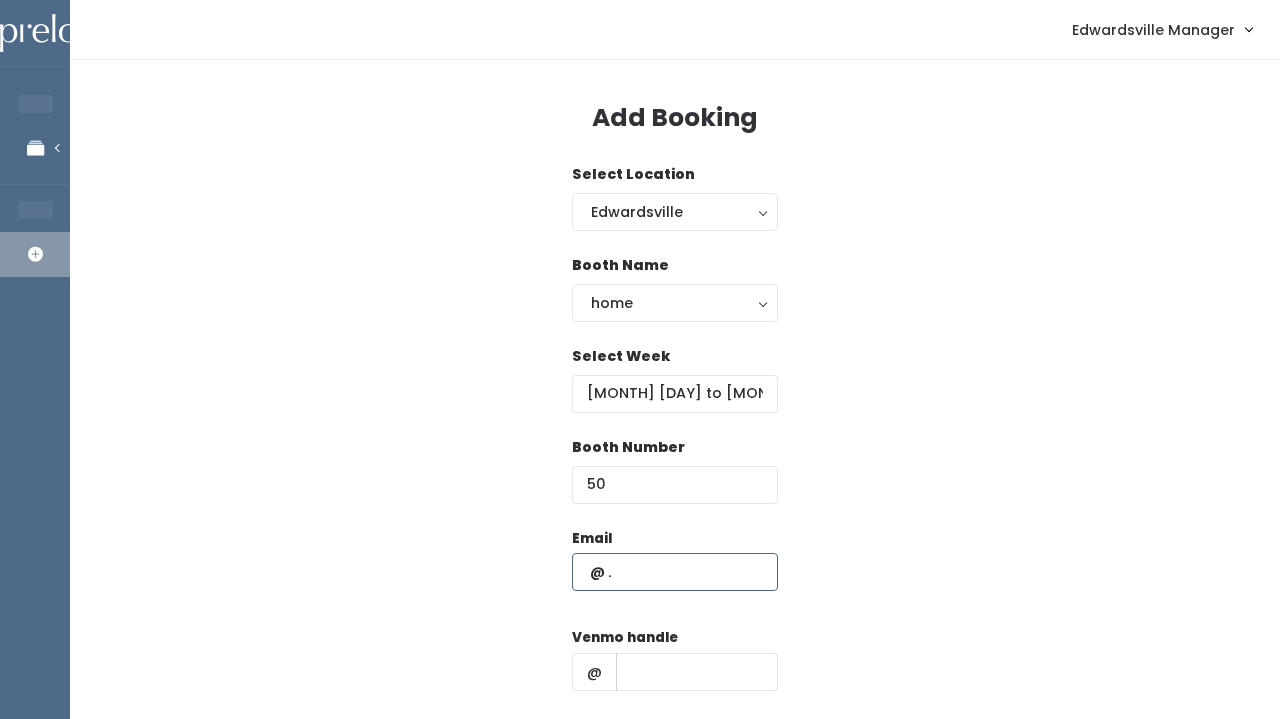 paste on "cincoski28@yahoo.com" 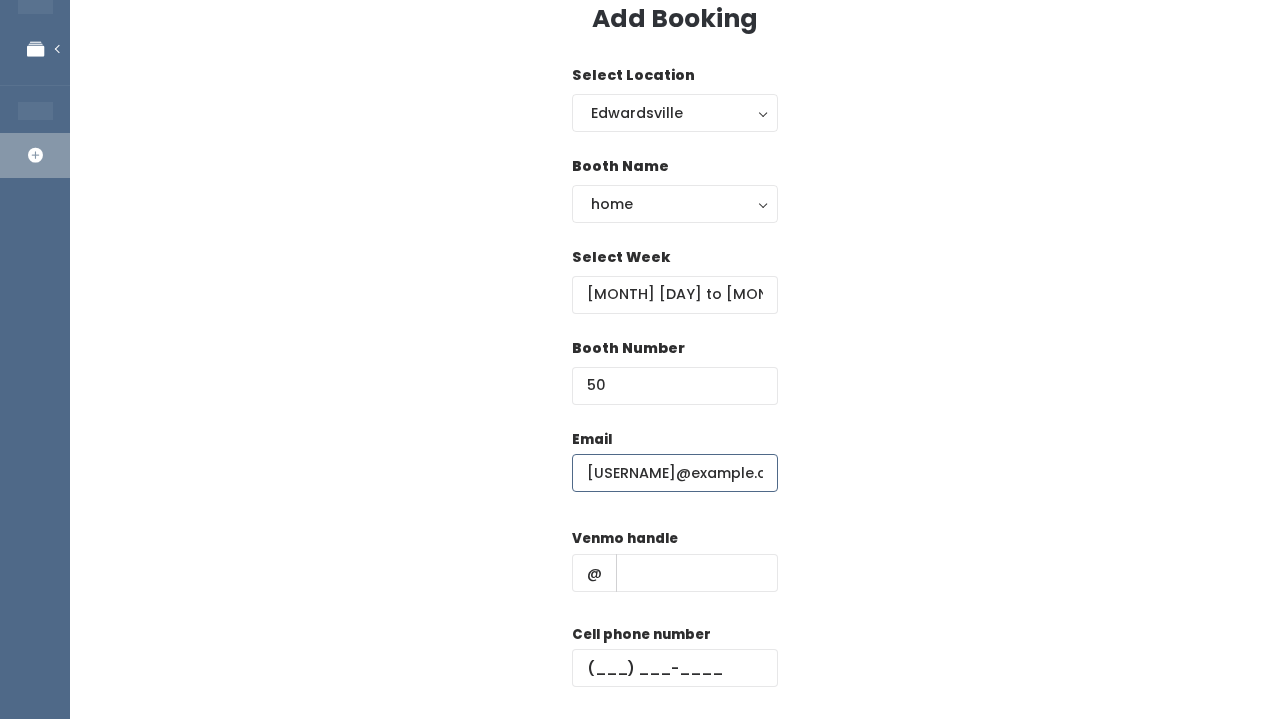 scroll, scrollTop: 109, scrollLeft: 0, axis: vertical 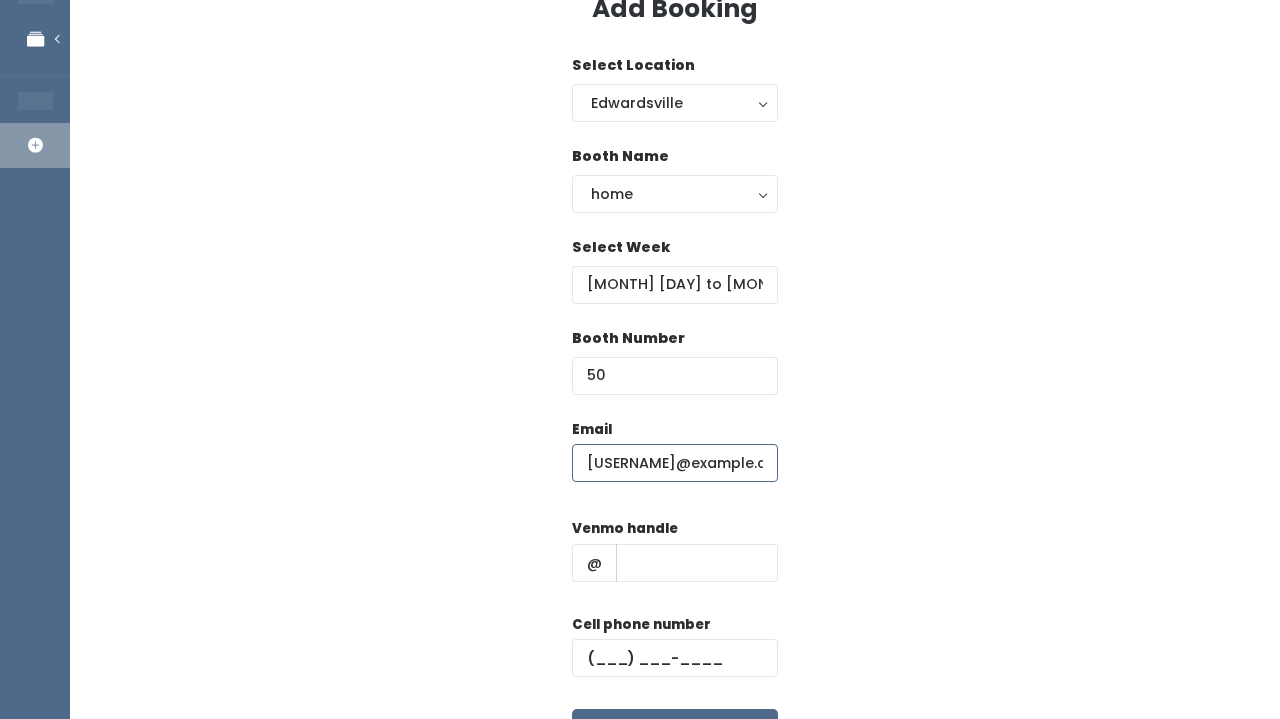 type on "cincoski28@yahoo.com" 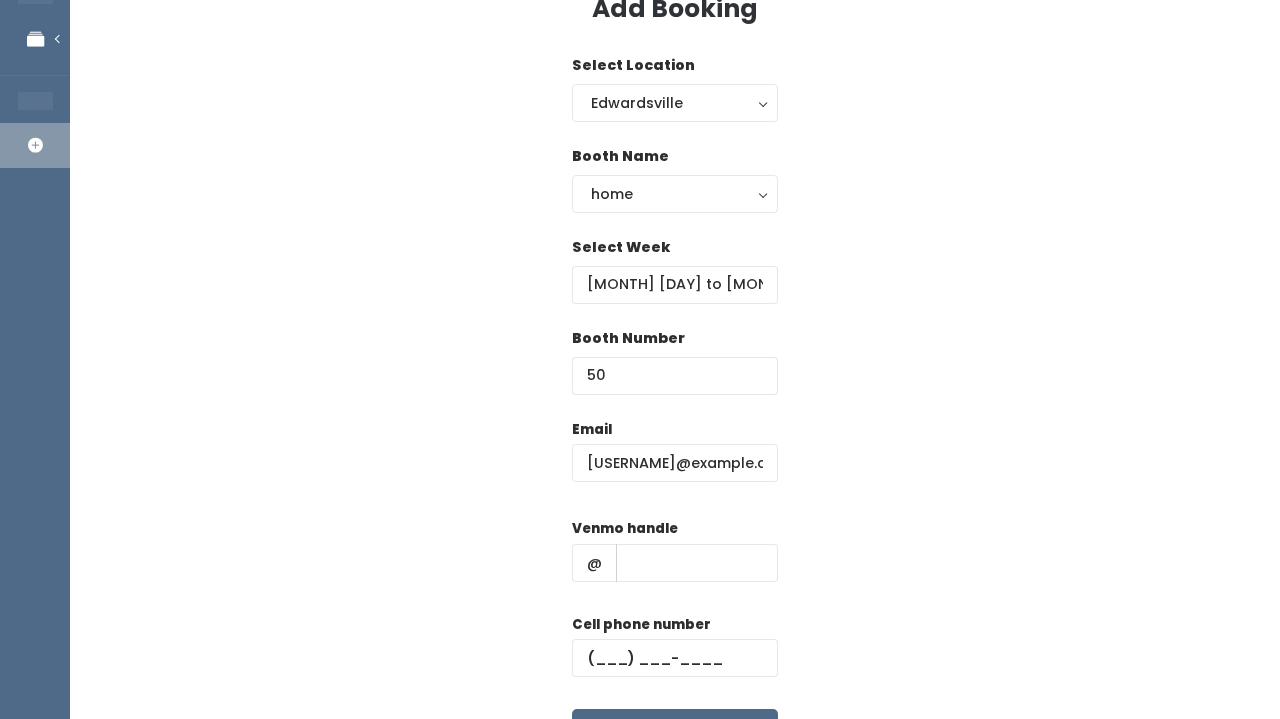 click on "Venmo handle
@" at bounding box center (675, 558) 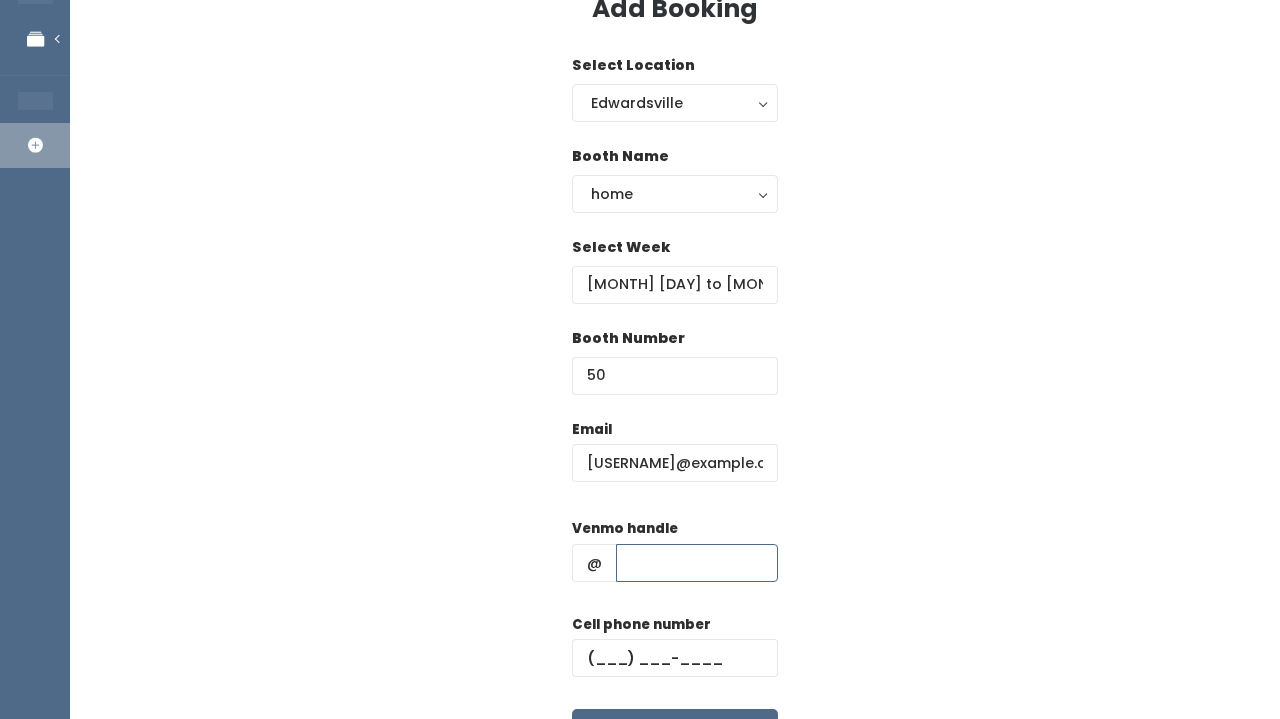 click at bounding box center [697, 563] 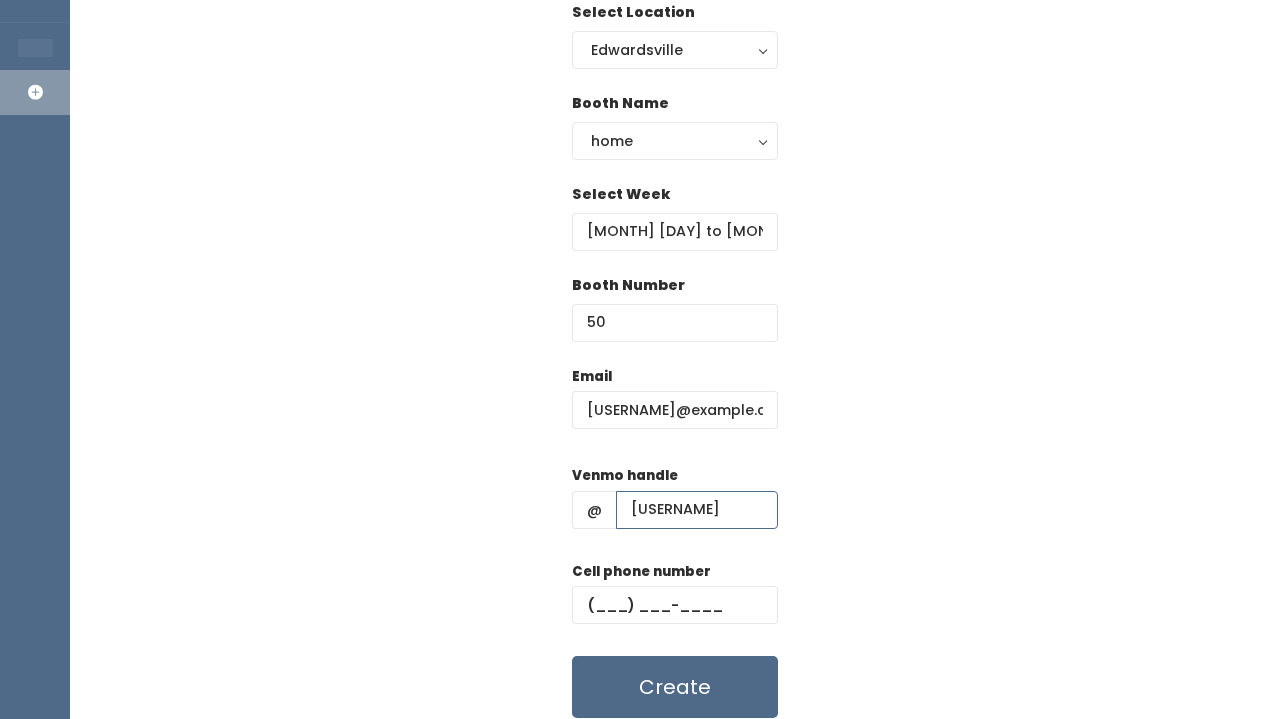 scroll, scrollTop: 164, scrollLeft: 0, axis: vertical 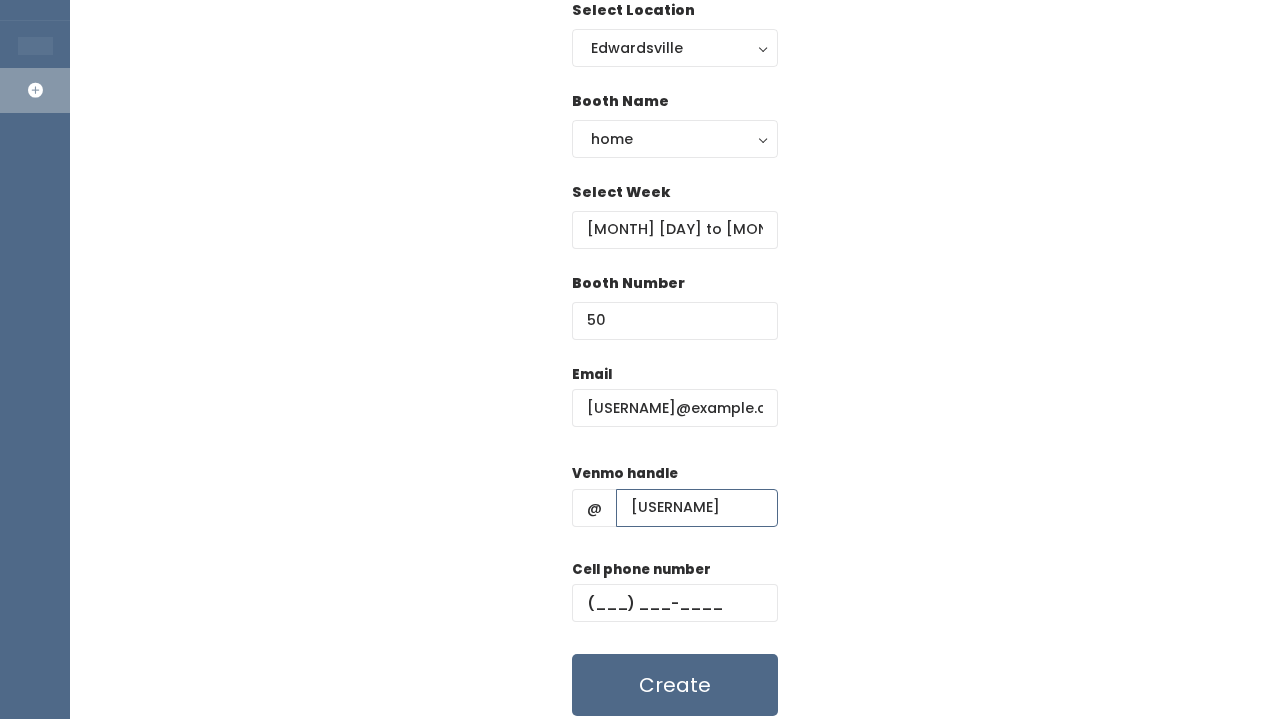 type on "steffany-cincoski" 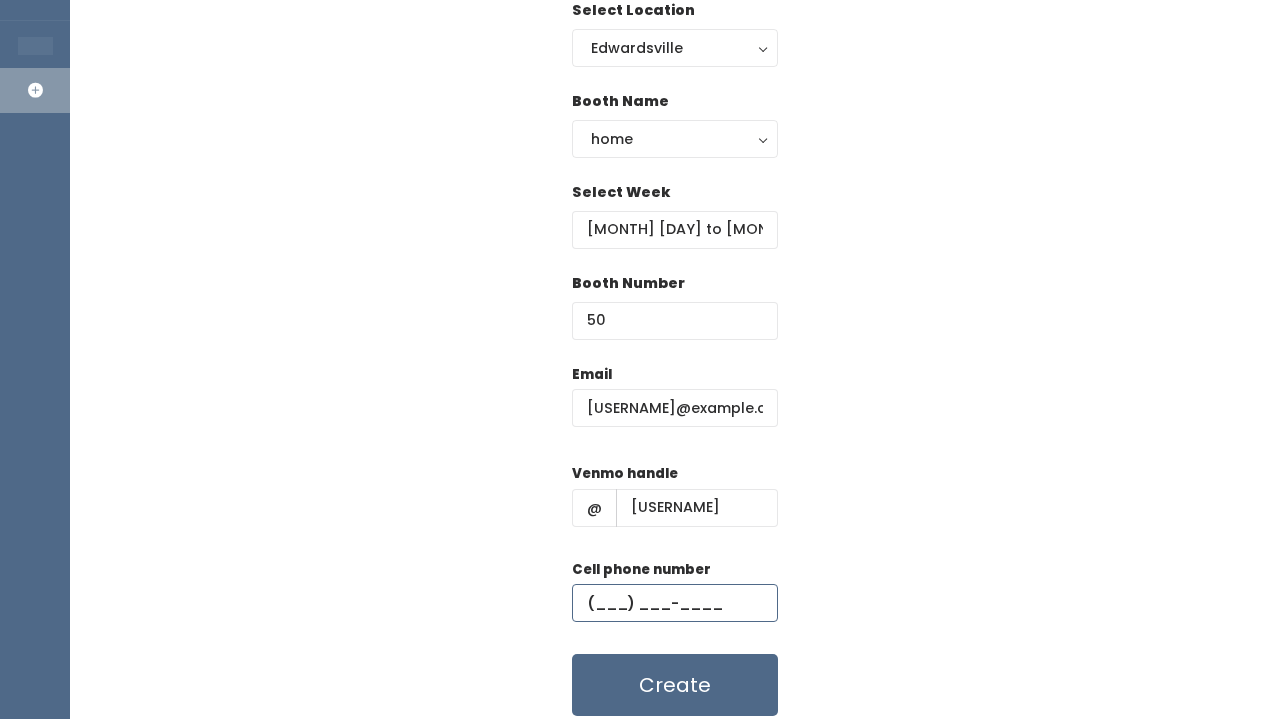 paste on "(618) 219-5175" 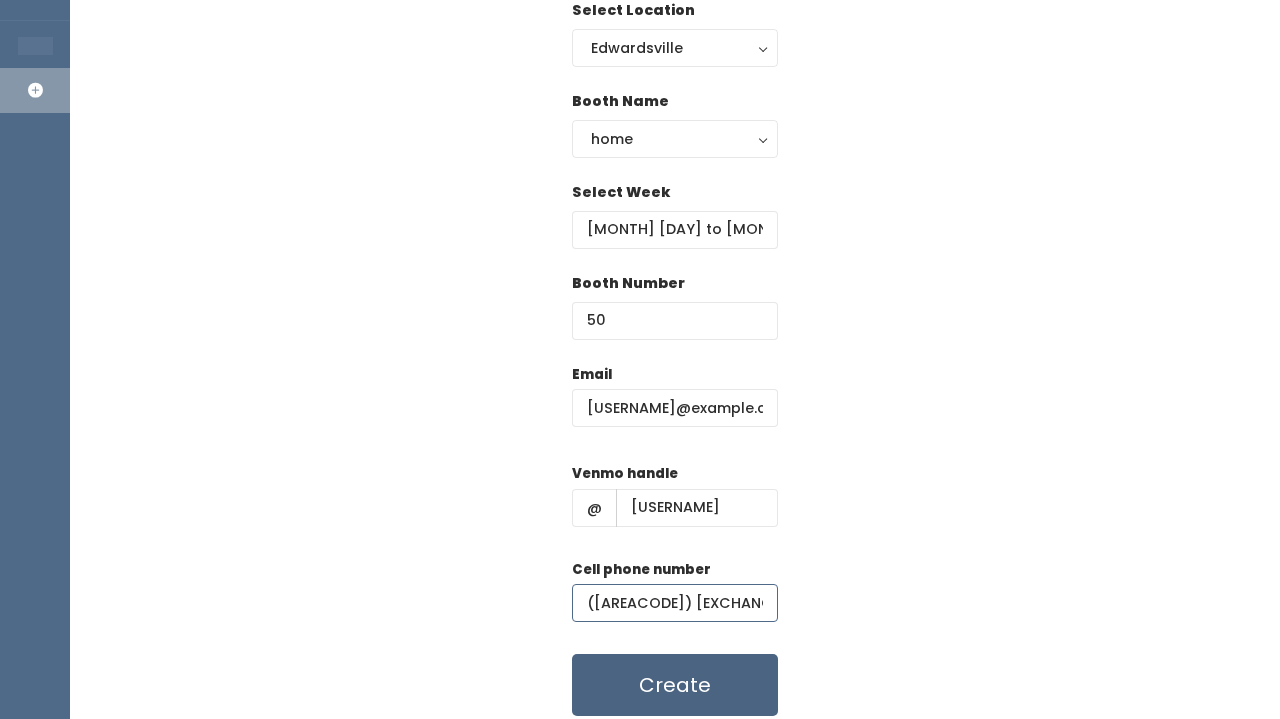 type on "(618) 219-5175" 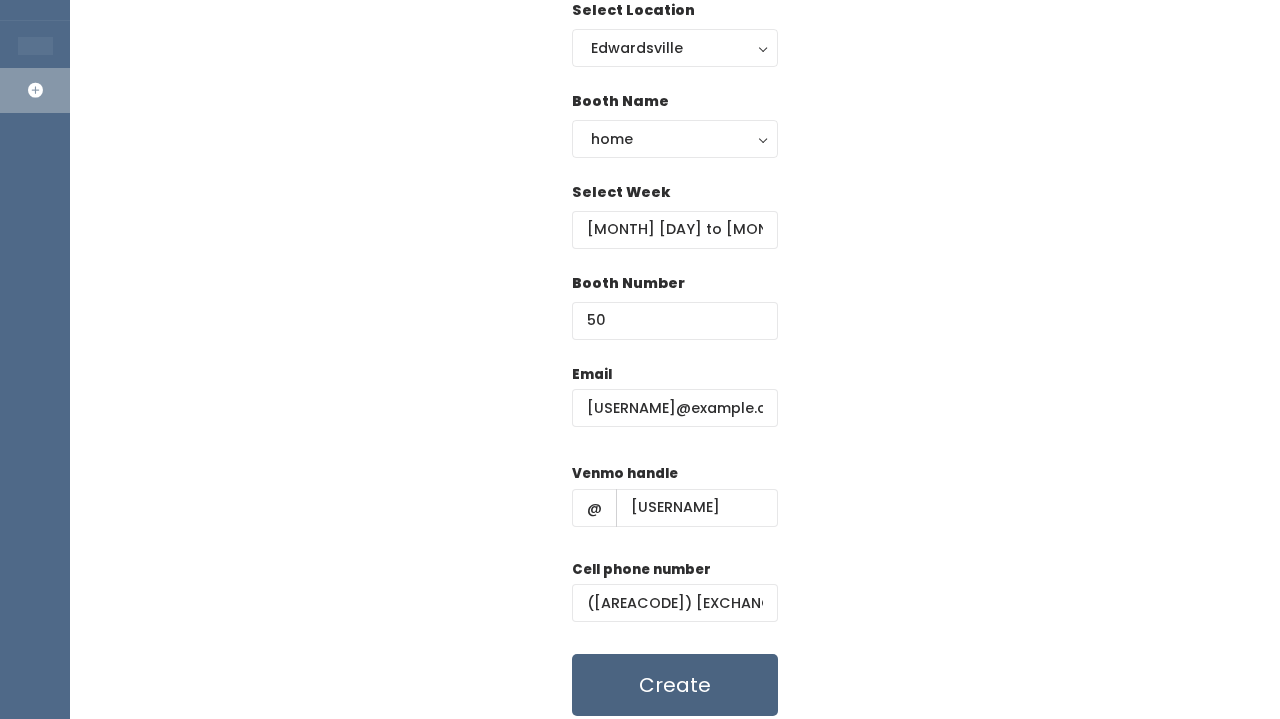 click on "Create" at bounding box center (675, 685) 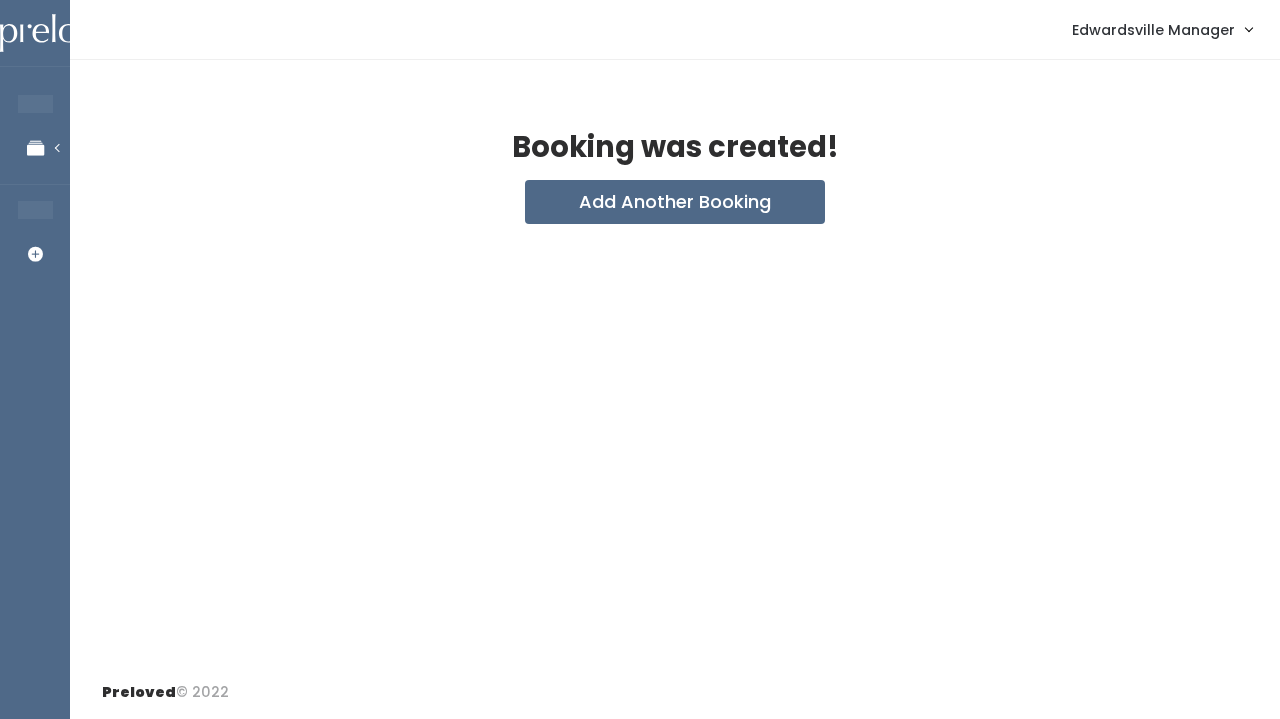 scroll, scrollTop: 0, scrollLeft: 0, axis: both 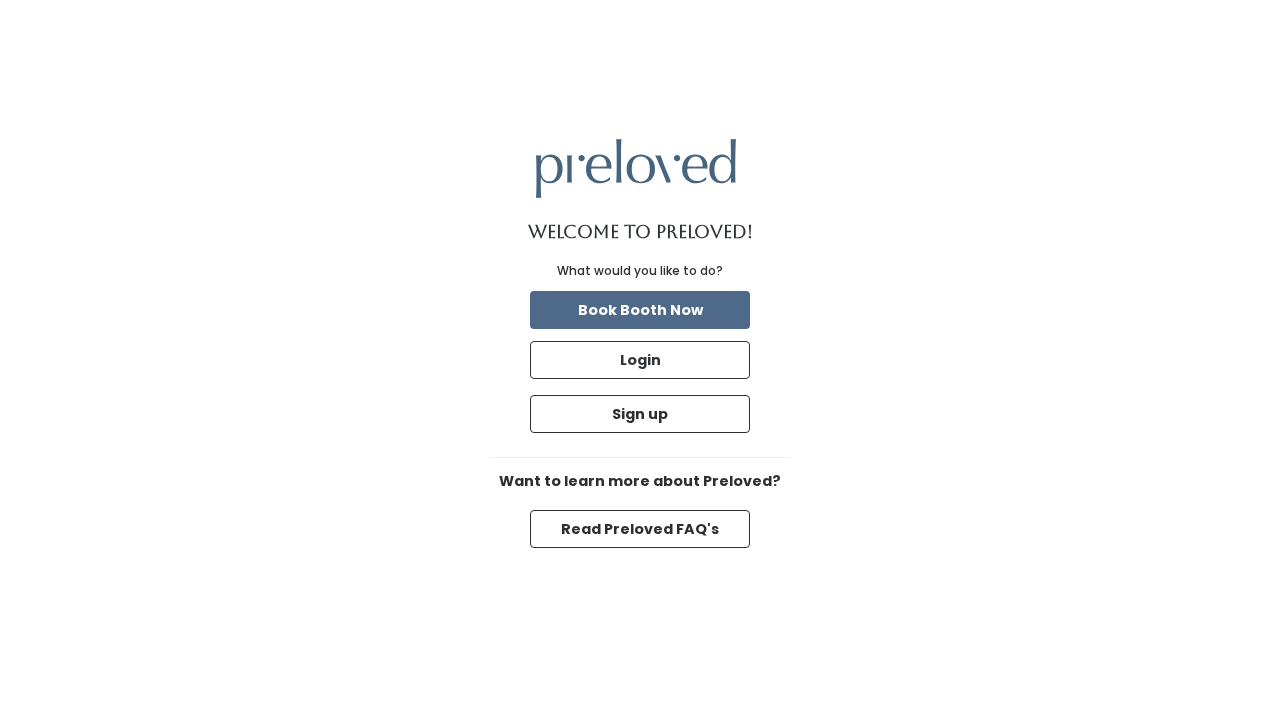 click at bounding box center [636, 168] 